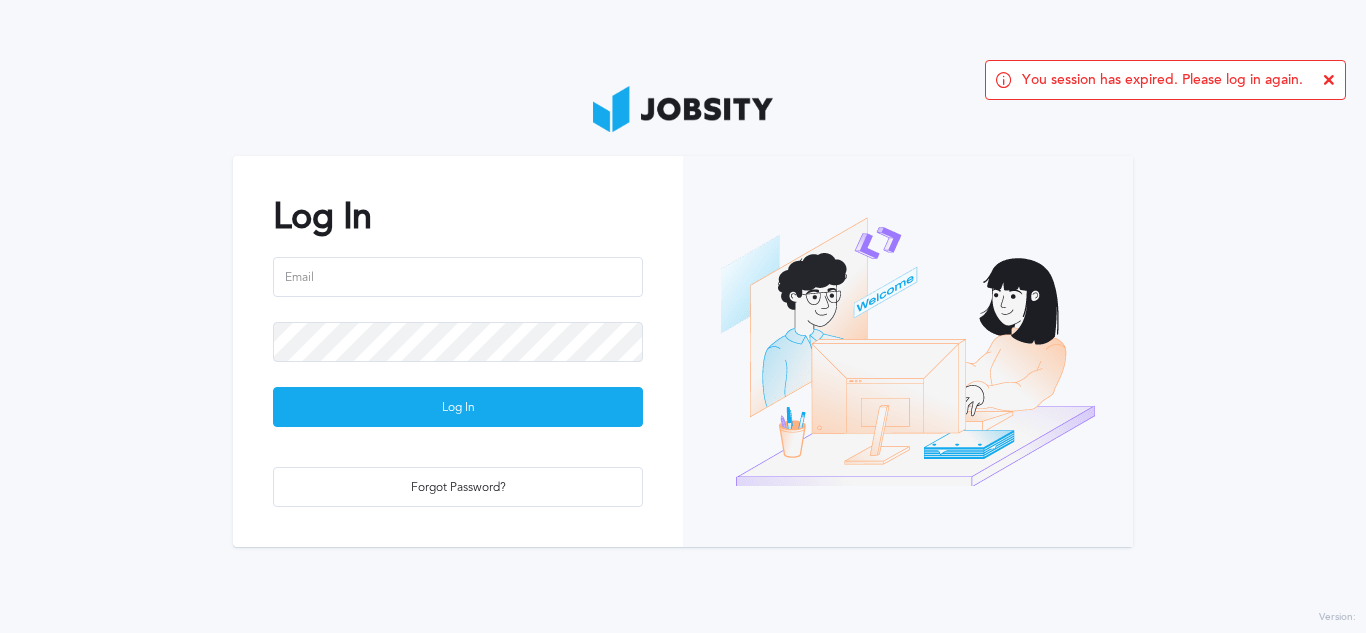 scroll, scrollTop: 0, scrollLeft: 0, axis: both 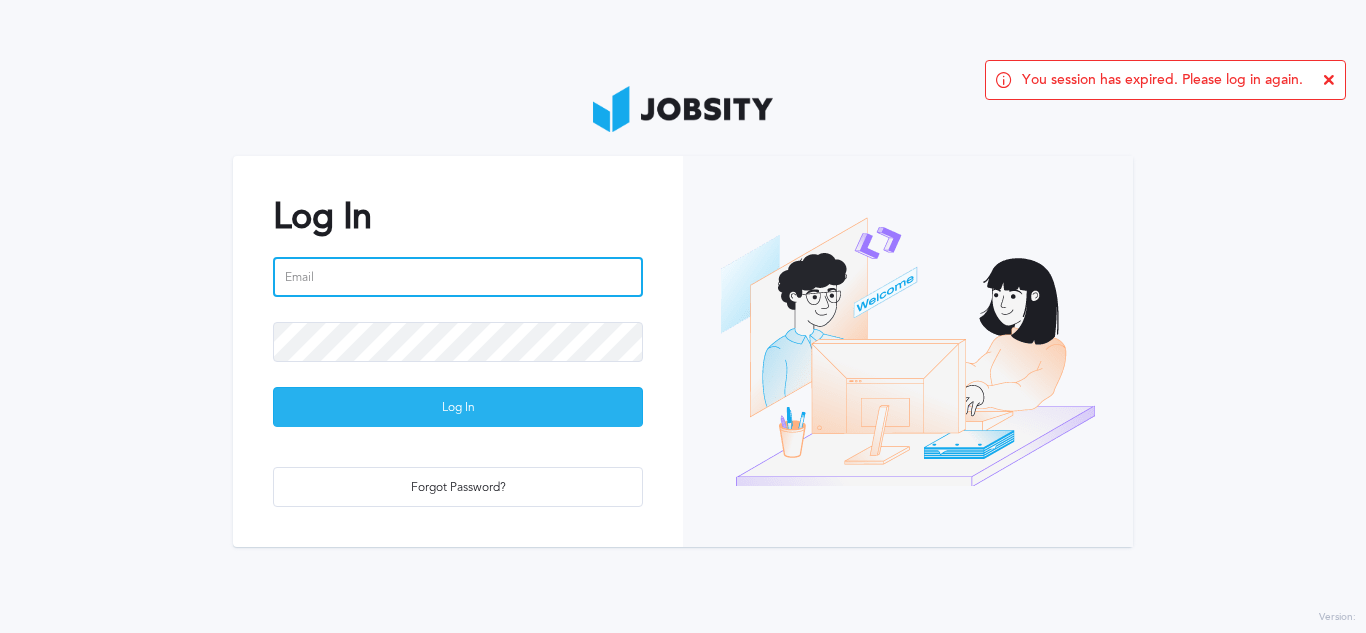 type on "[EMAIL_ADDRESS][PERSON_NAME][DOMAIN_NAME]" 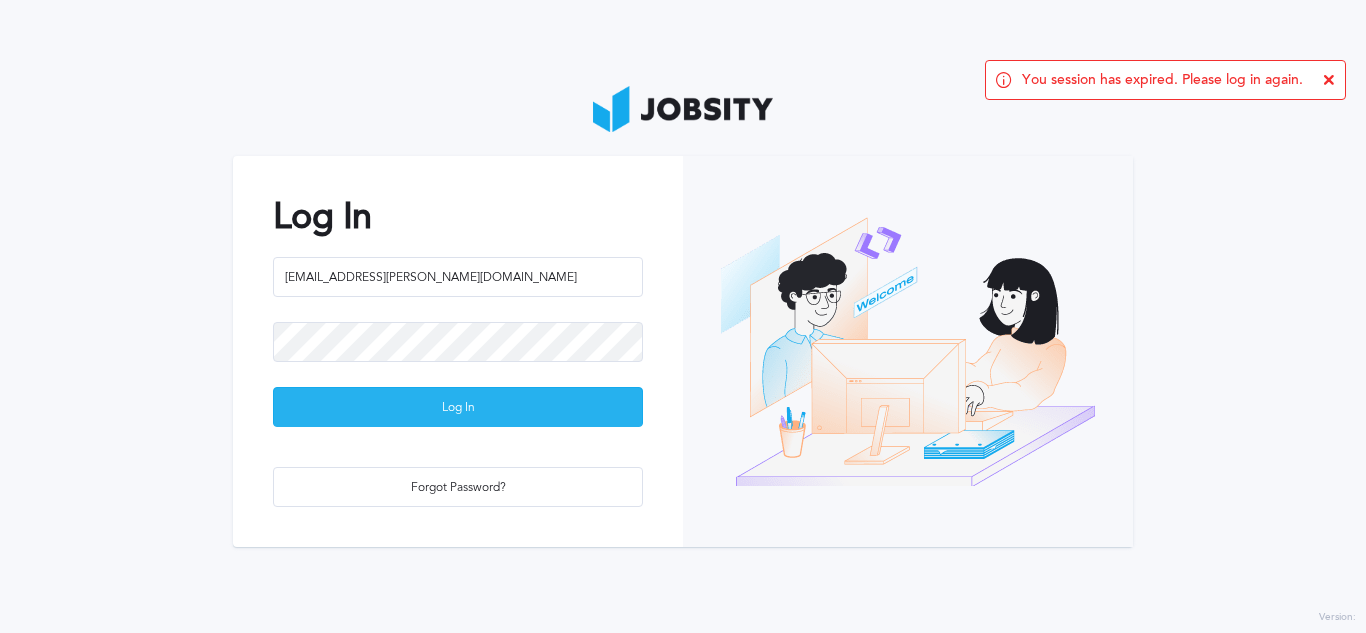 click on "Log In" at bounding box center [458, 408] 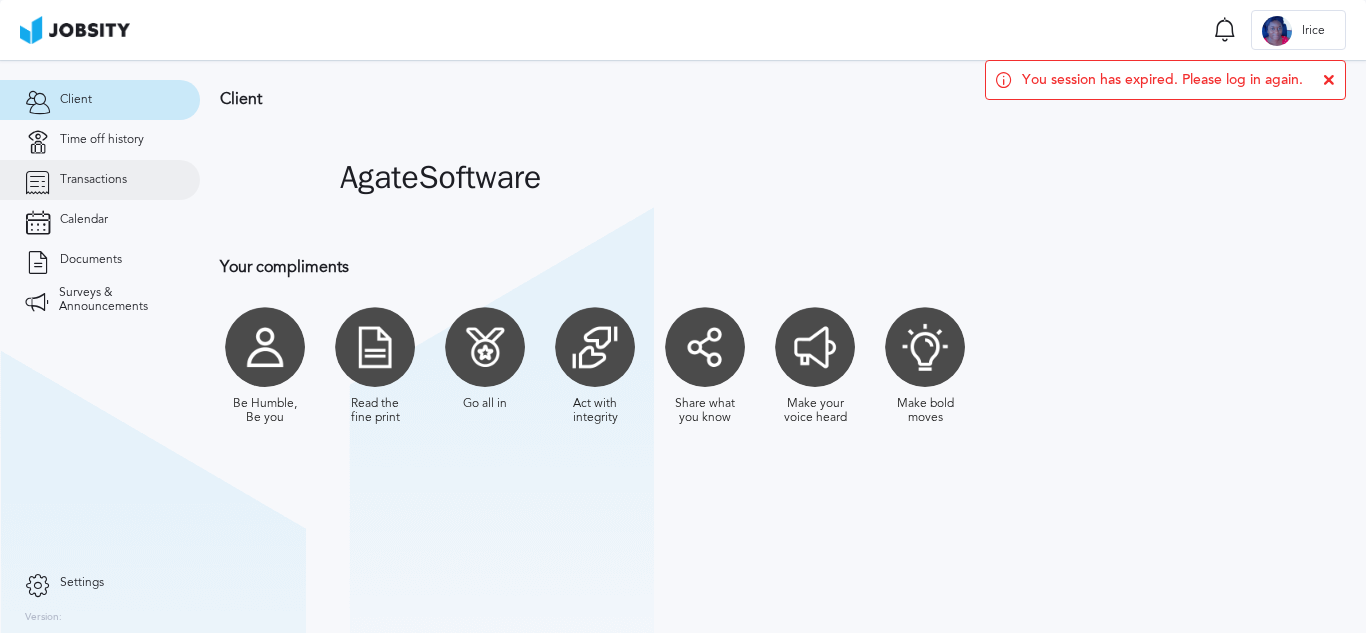 click on "Transactions" at bounding box center [93, 180] 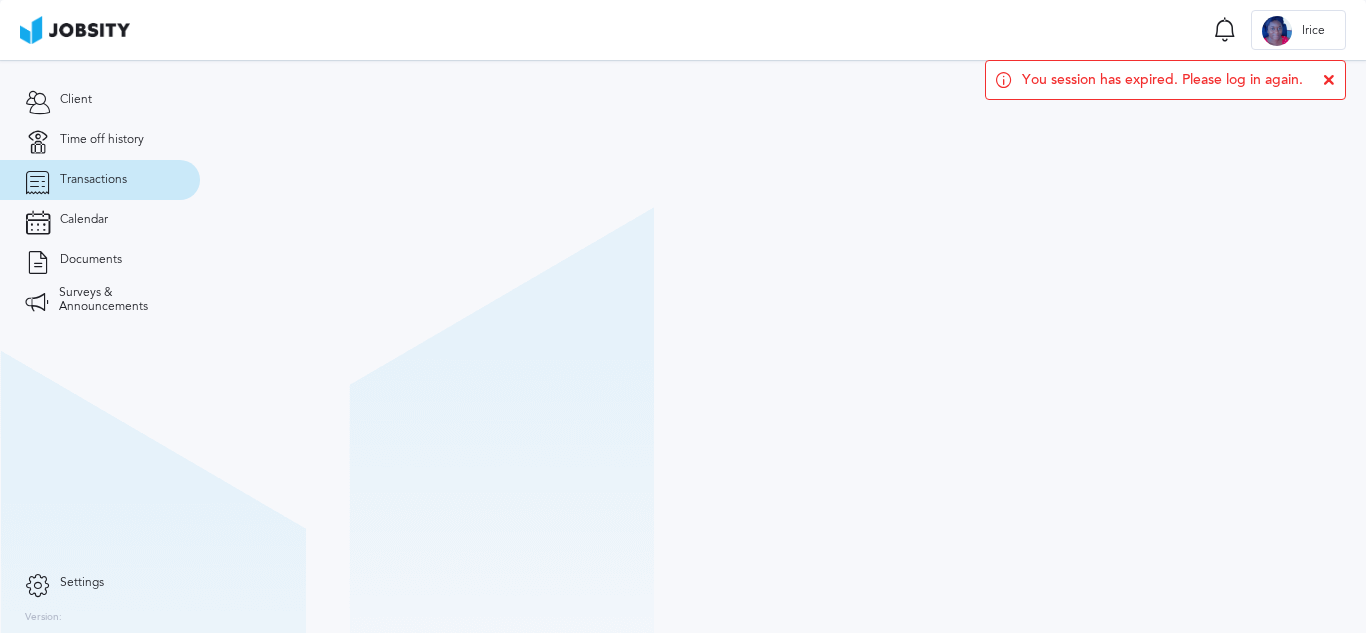 click at bounding box center (1329, 80) 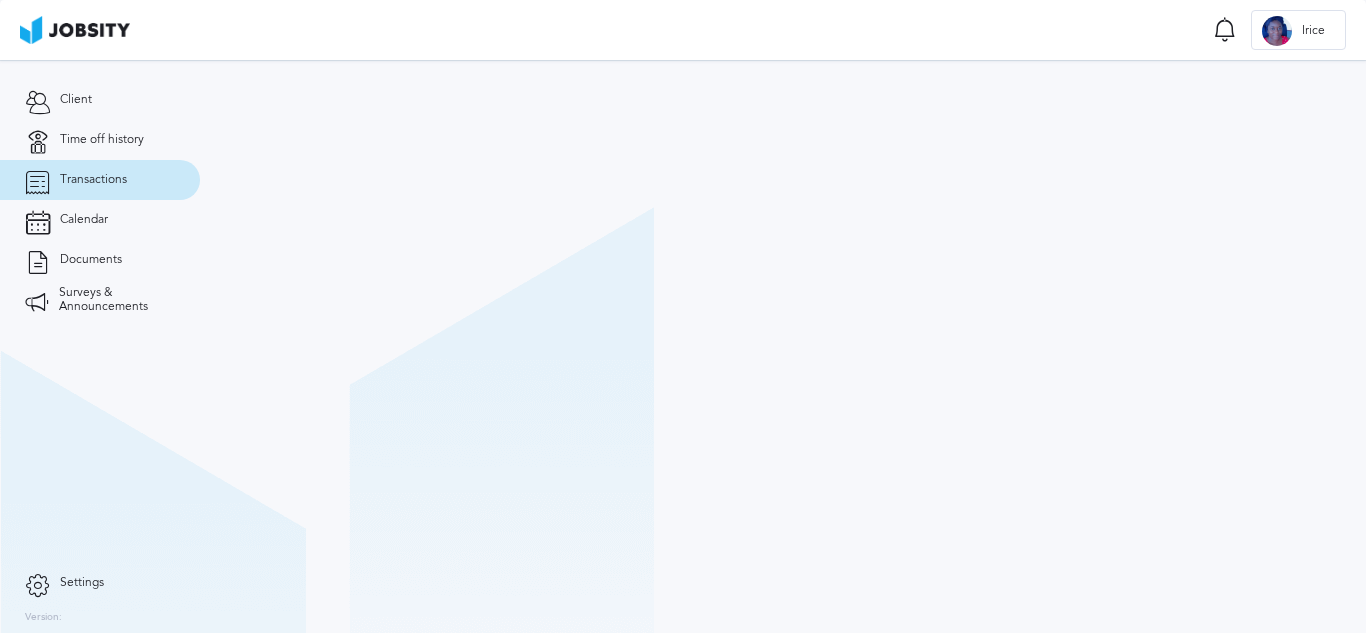 click on "Transactions" at bounding box center (93, 180) 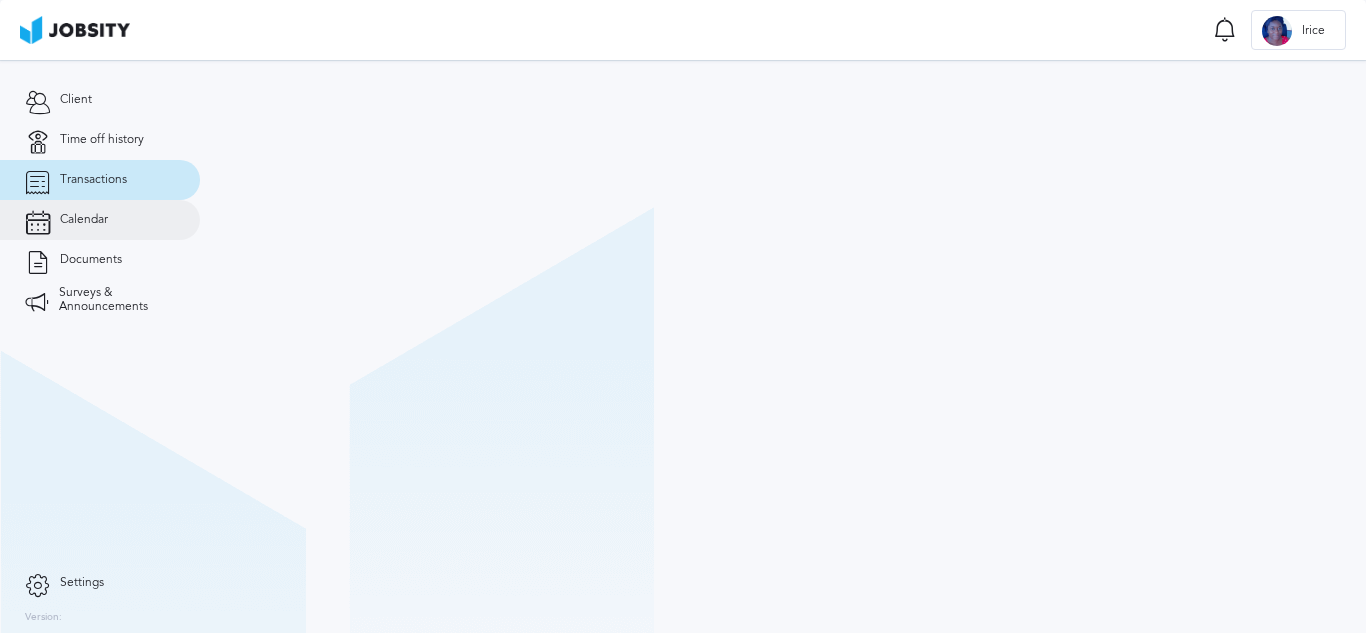 click on "Calendar" at bounding box center (84, 220) 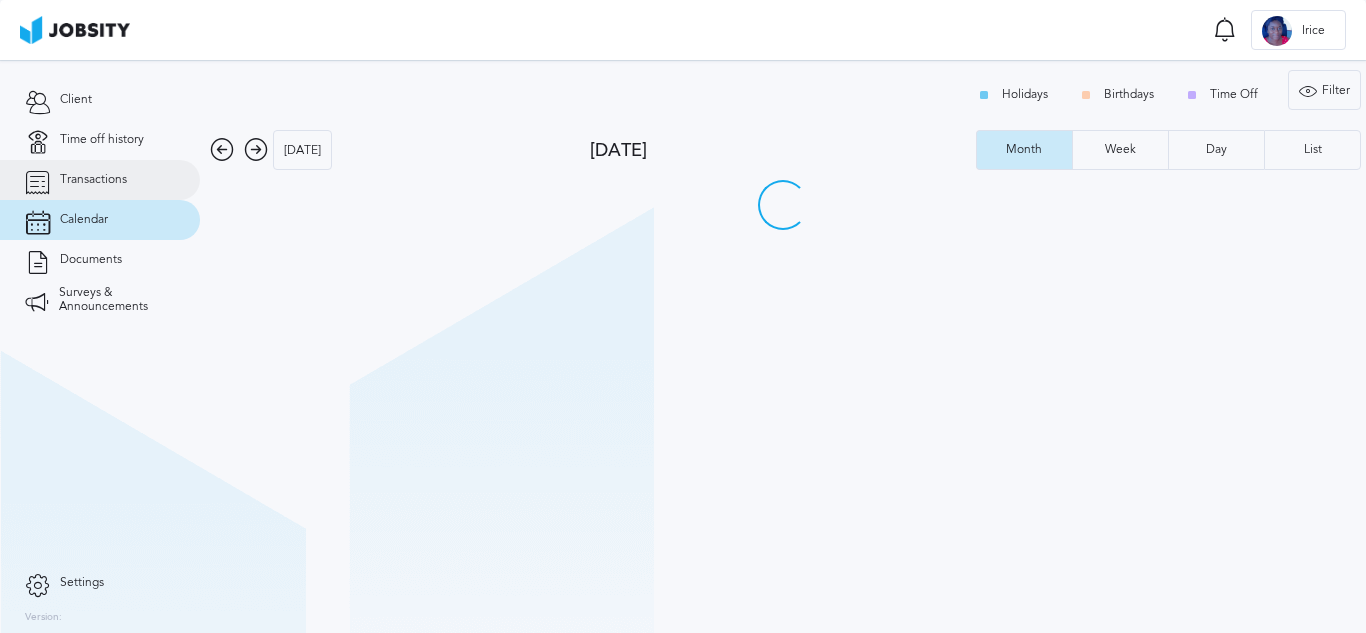 click on "Transactions" at bounding box center (93, 180) 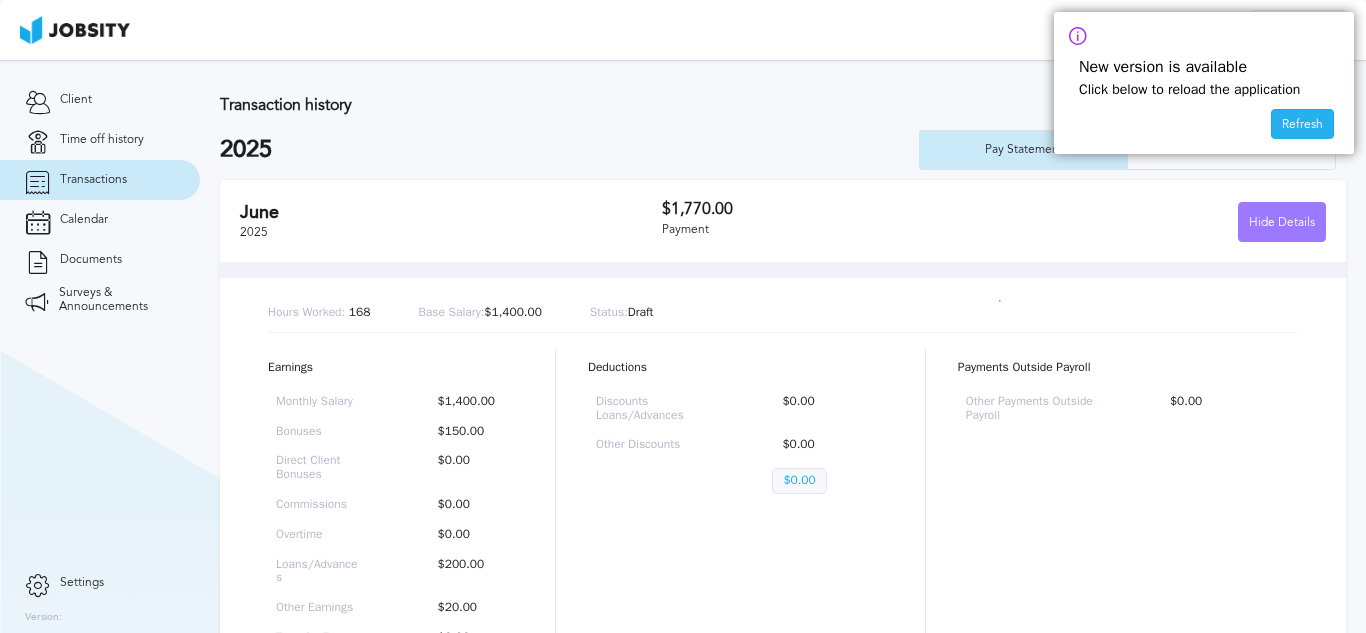 click on "Refresh" at bounding box center [1302, 125] 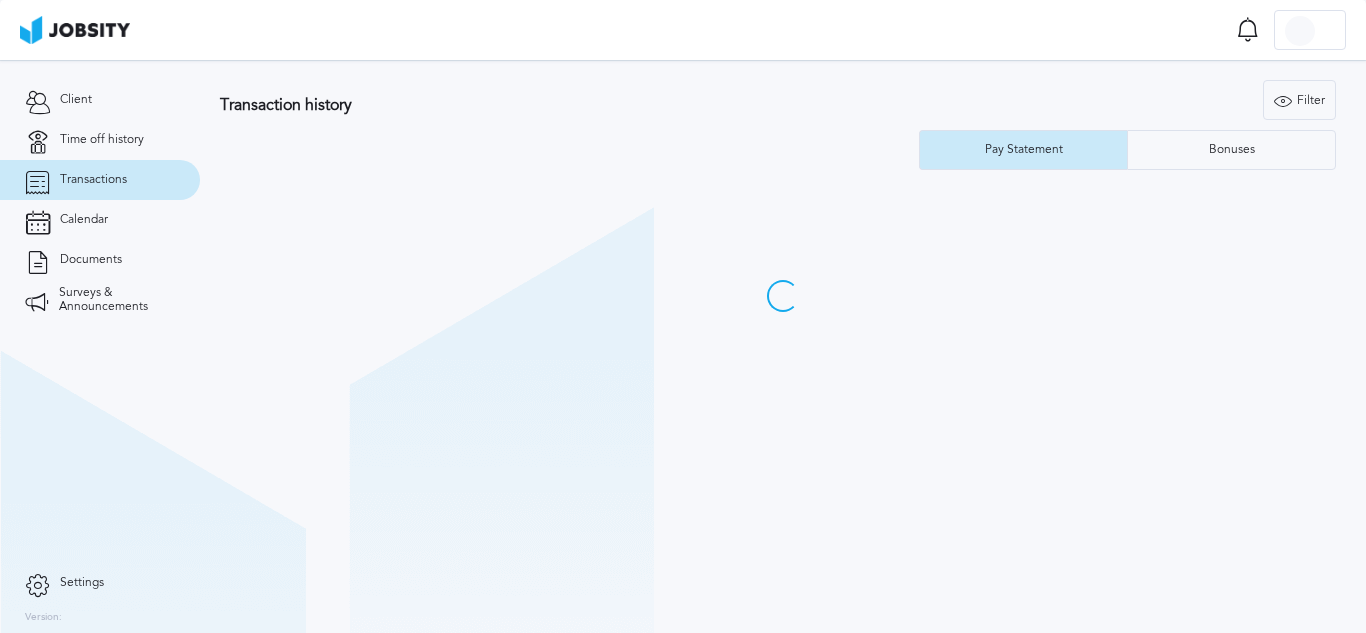 scroll, scrollTop: 0, scrollLeft: 0, axis: both 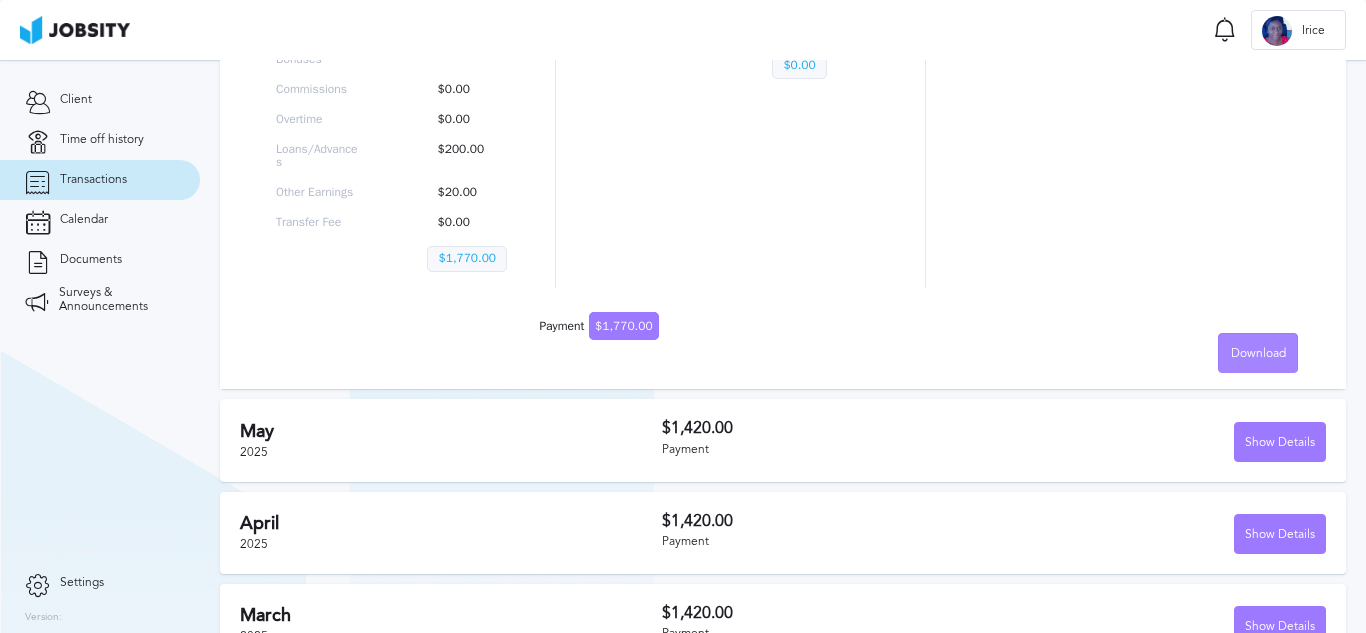 click on "Download" at bounding box center (1258, 354) 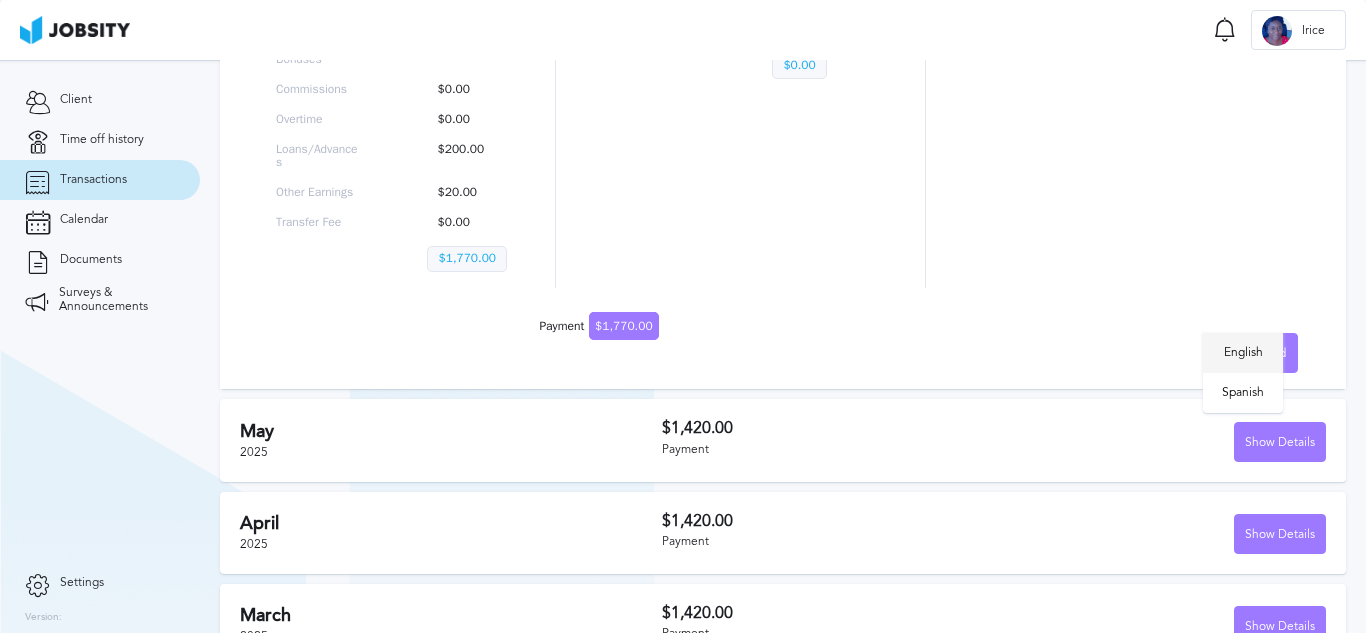 click on "English" at bounding box center [1243, 353] 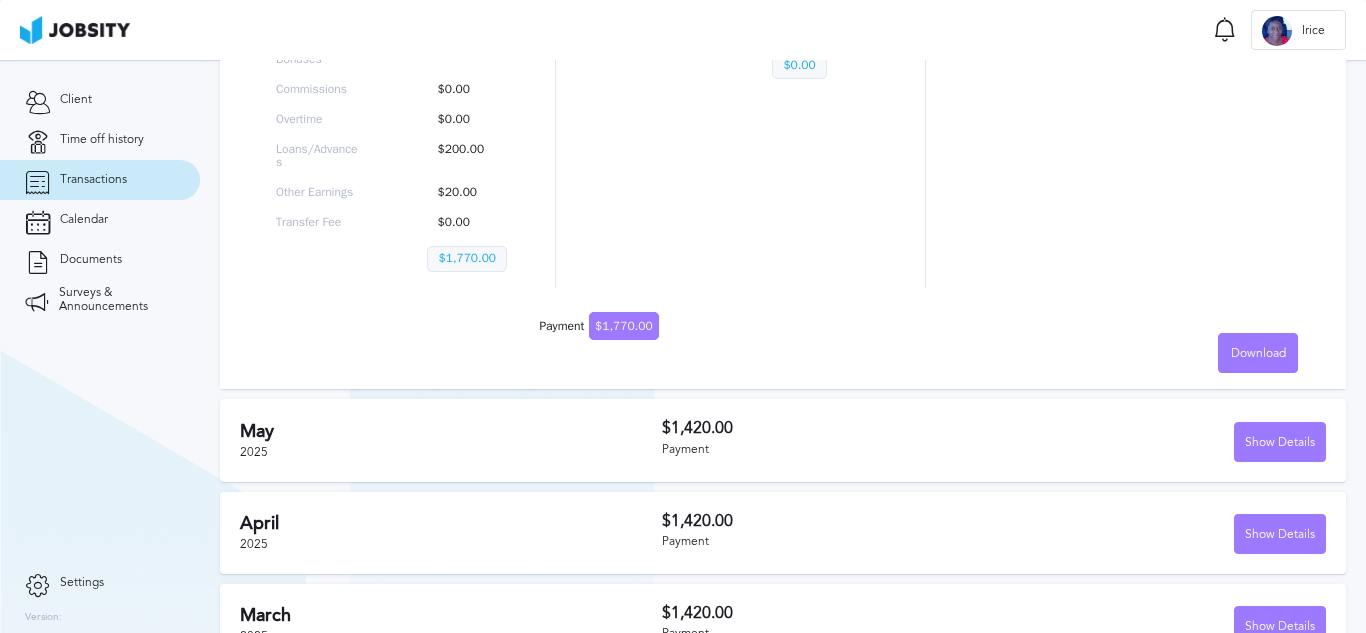scroll, scrollTop: 0, scrollLeft: 0, axis: both 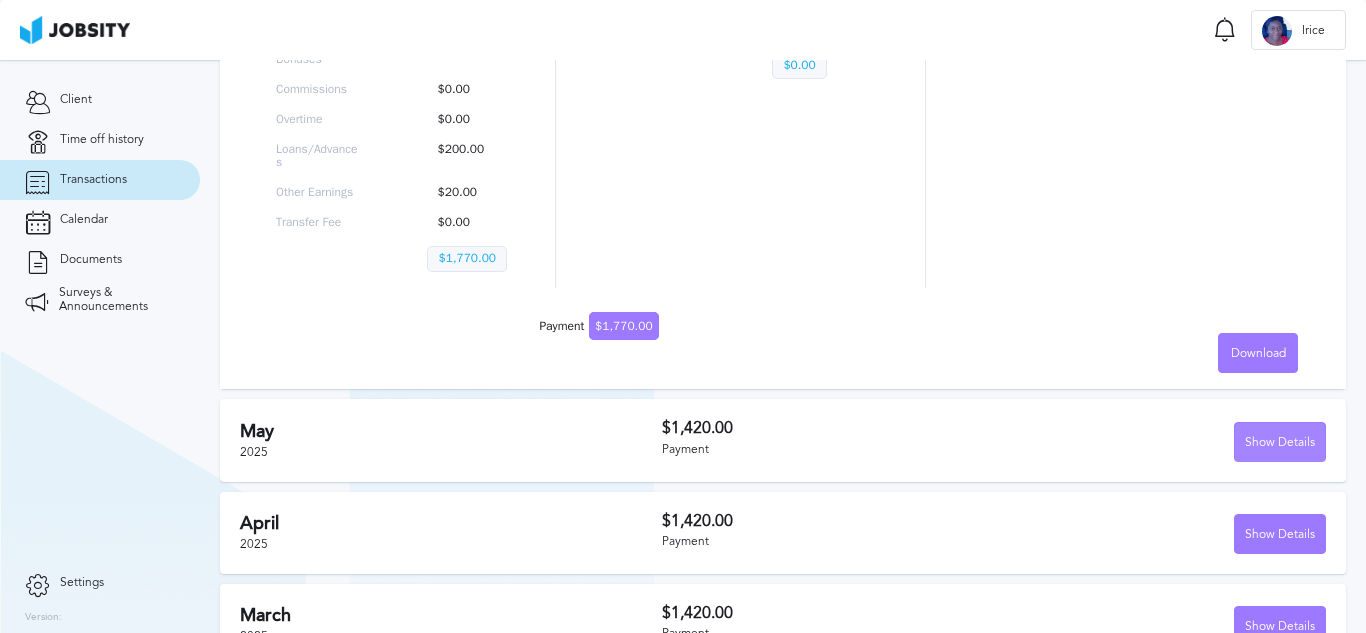click on "Show Details" at bounding box center [1280, 443] 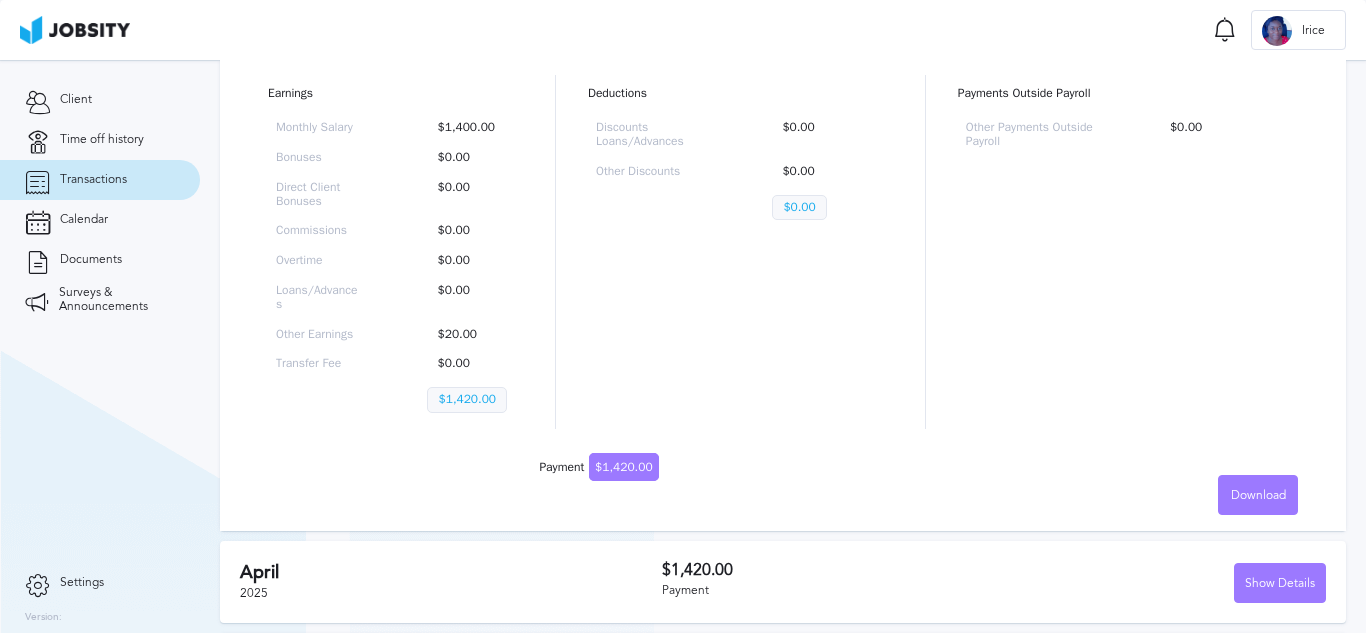 scroll, scrollTop: 920, scrollLeft: 0, axis: vertical 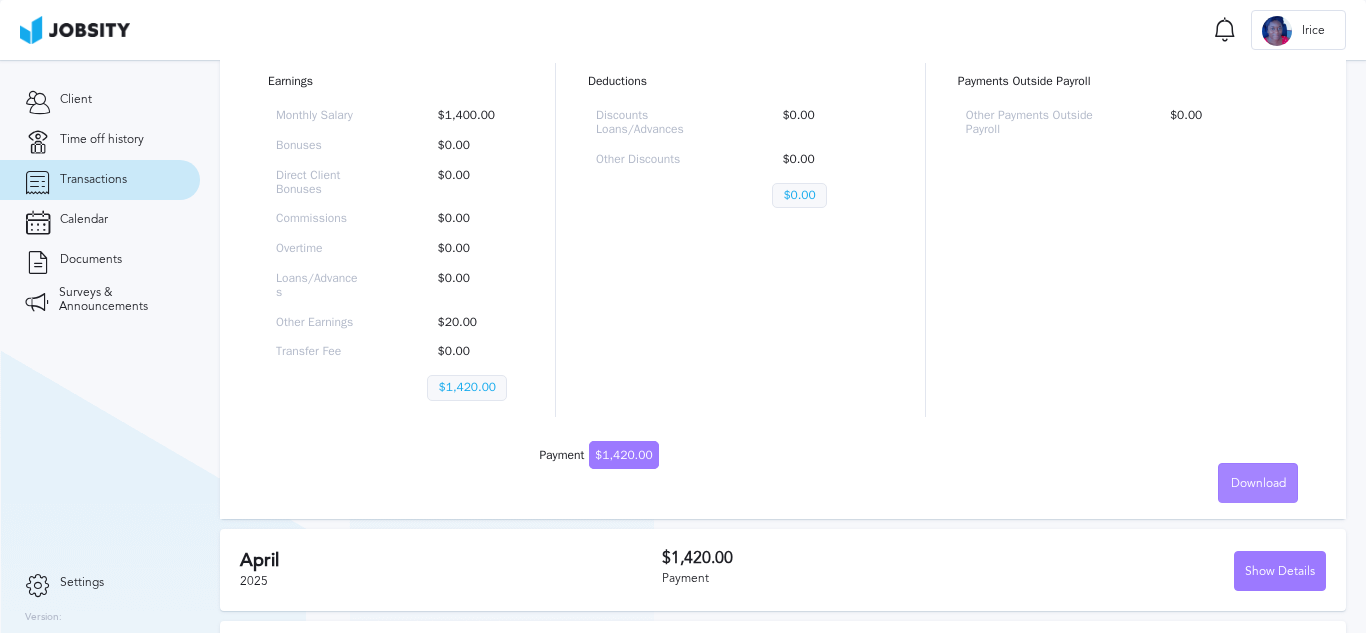click on "Download" at bounding box center [1258, 484] 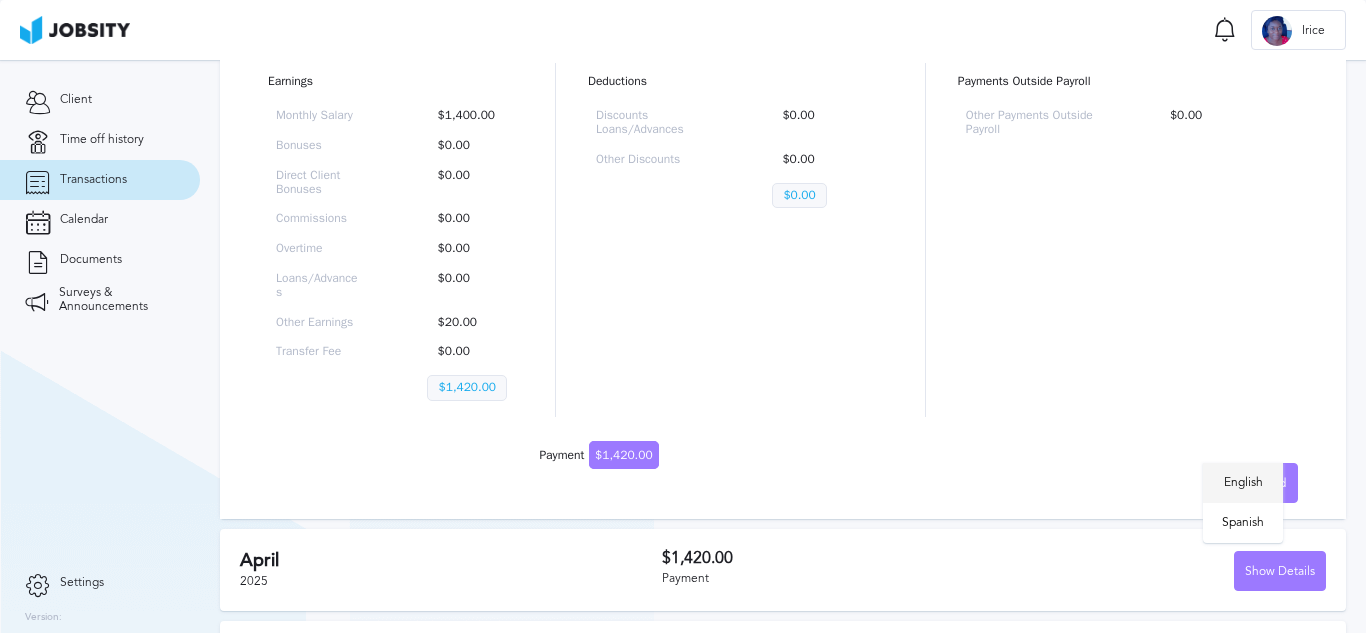 click on "English" at bounding box center (1243, 483) 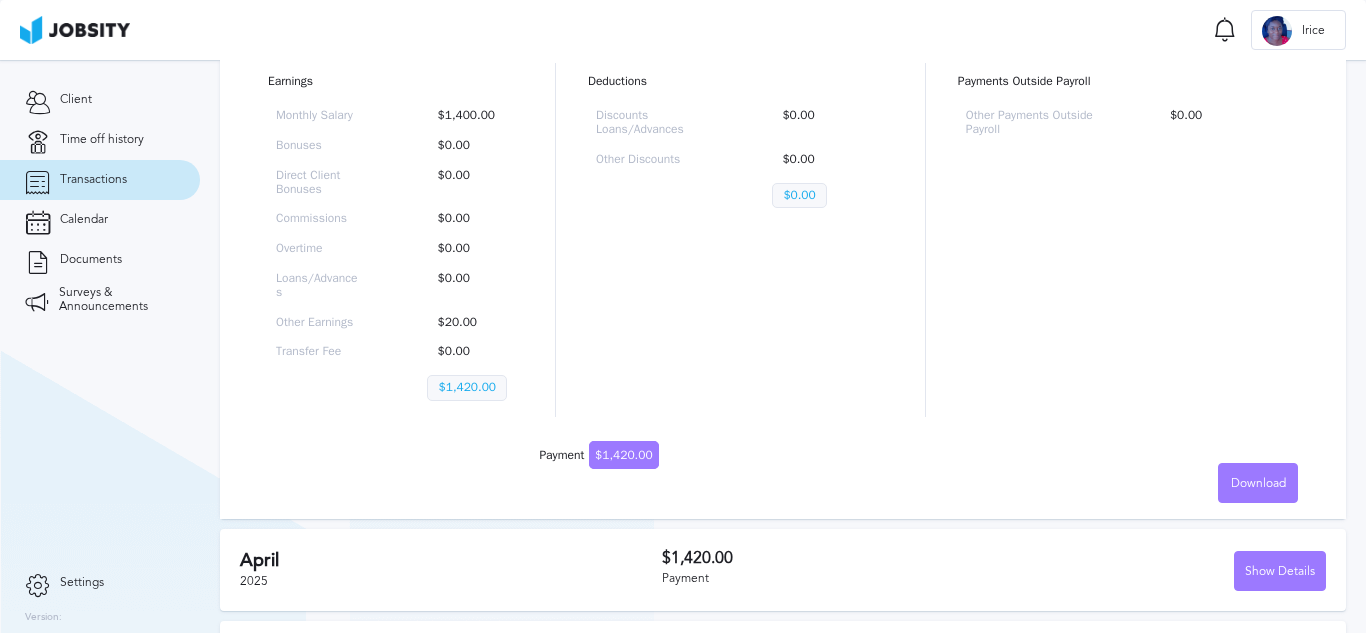 scroll, scrollTop: 0, scrollLeft: 0, axis: both 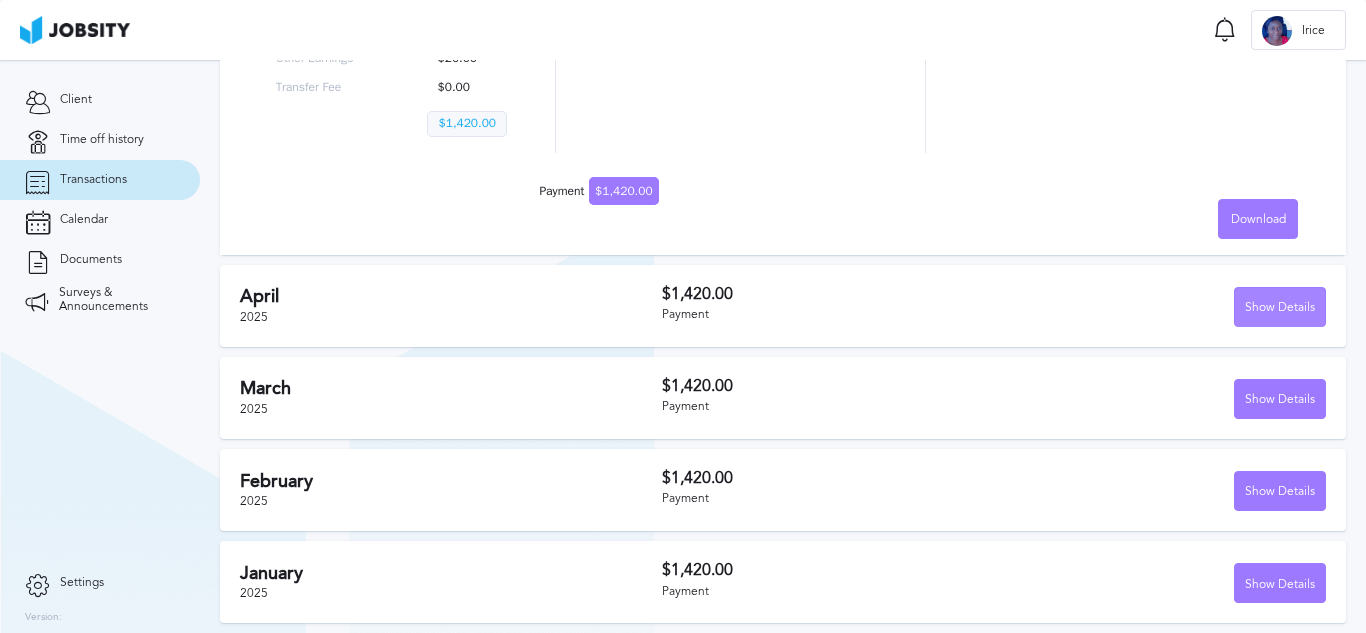 click on "Show Details" at bounding box center [1280, 308] 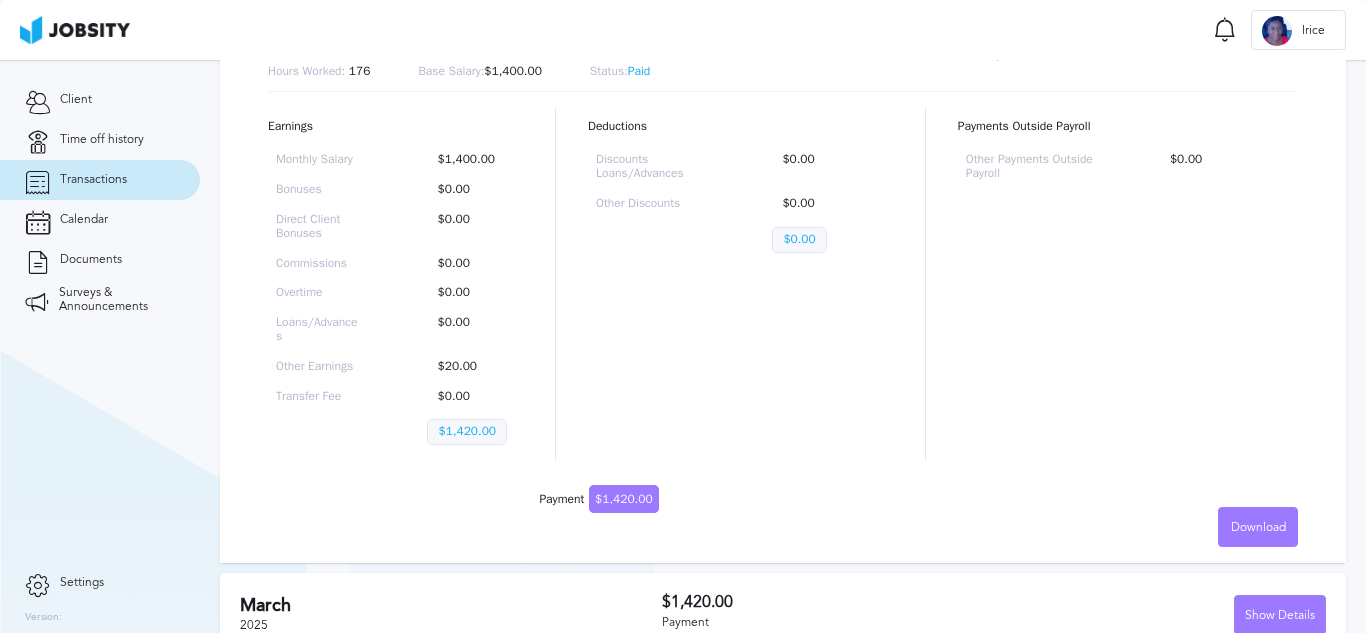 scroll, scrollTop: 1516, scrollLeft: 0, axis: vertical 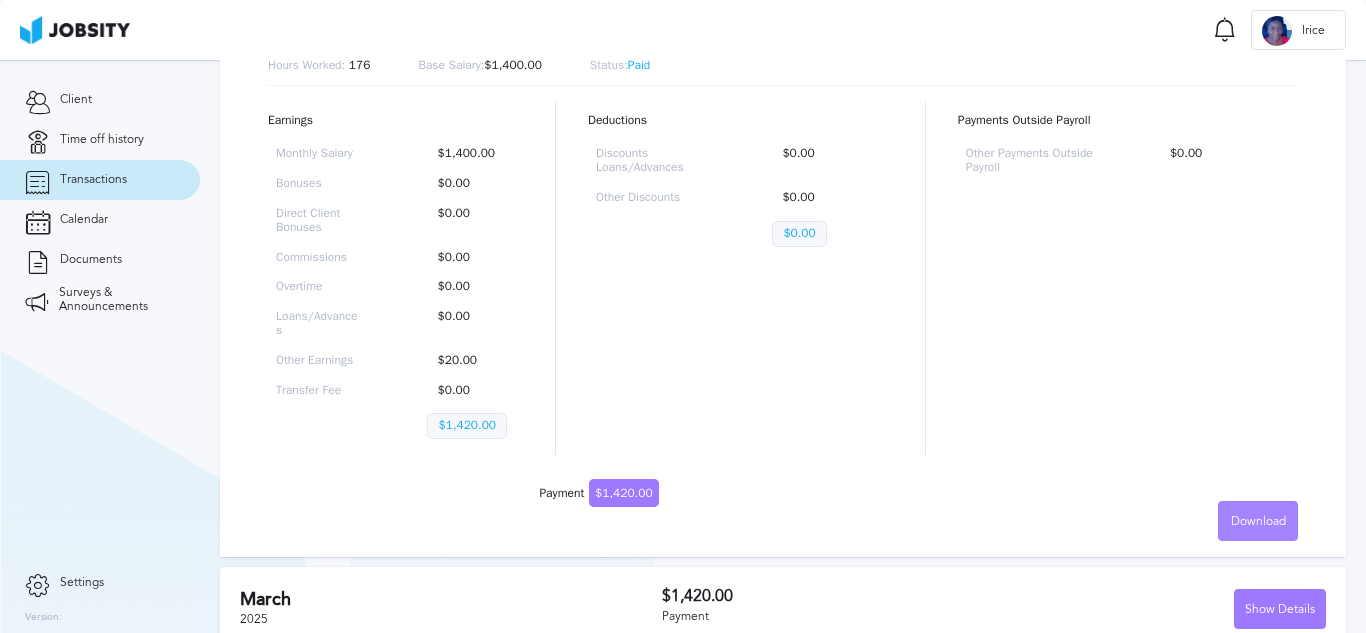 click on "Download" at bounding box center (1258, 522) 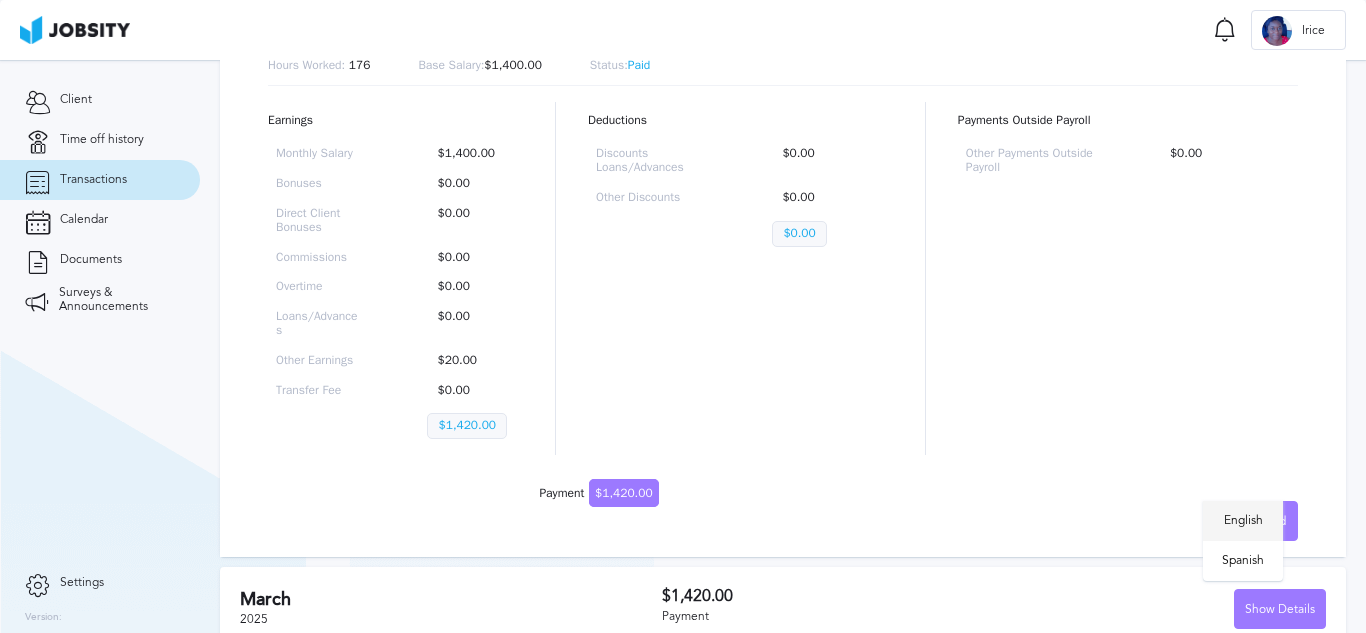 click on "English" at bounding box center [1243, 521] 